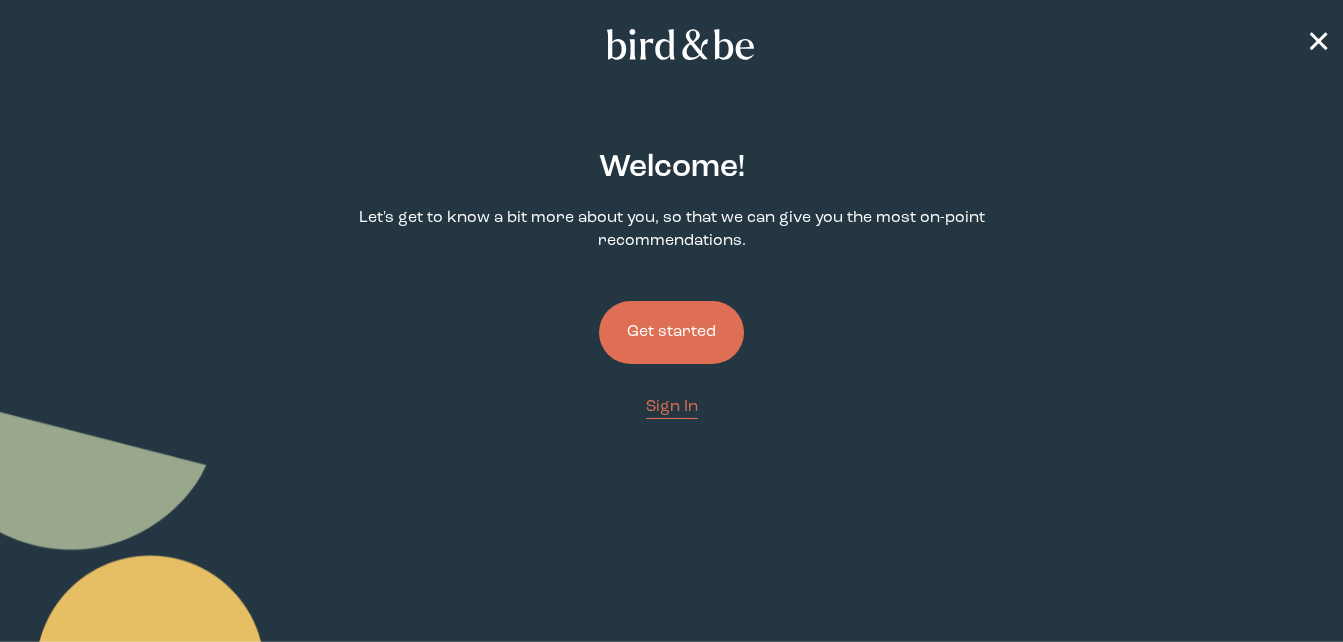 scroll, scrollTop: 0, scrollLeft: 0, axis: both 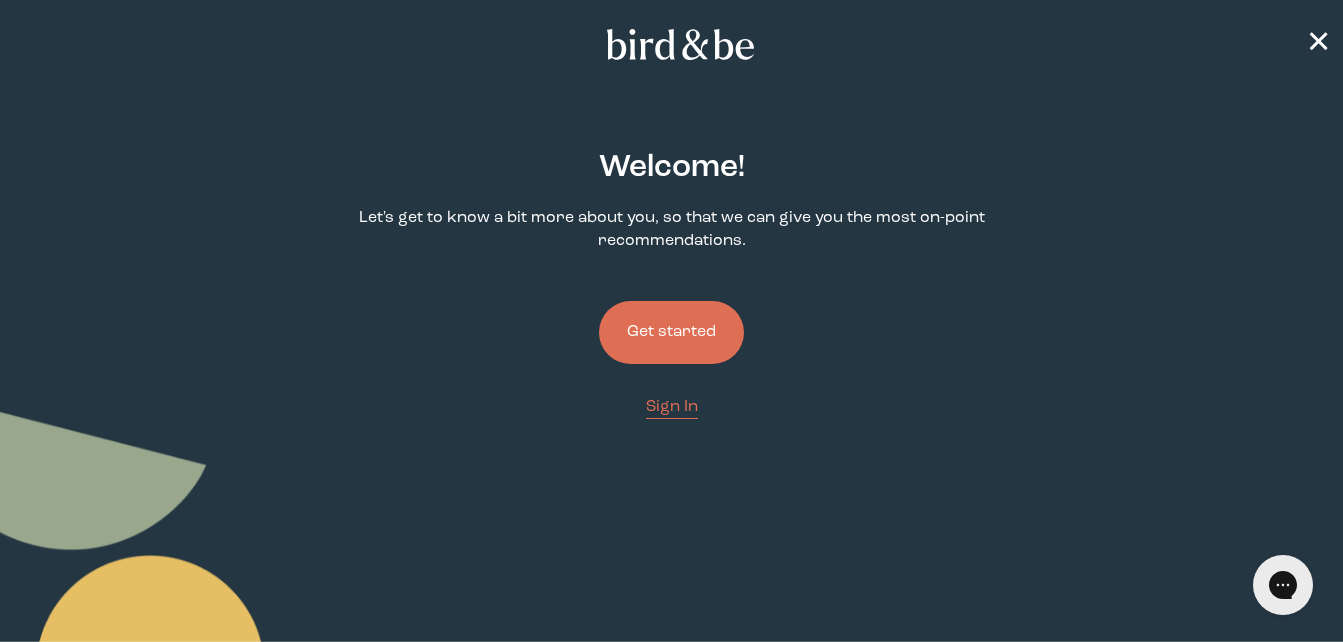 click on "Get started" at bounding box center (671, 332) 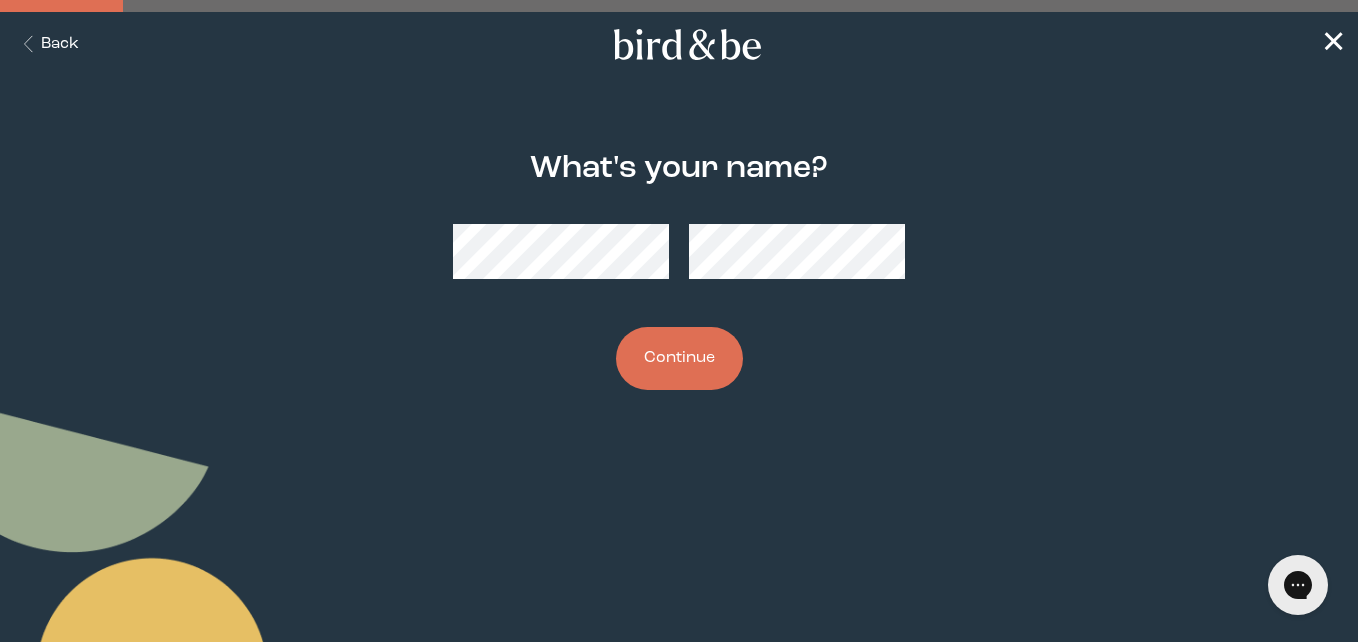 click on "Continue" at bounding box center (679, 358) 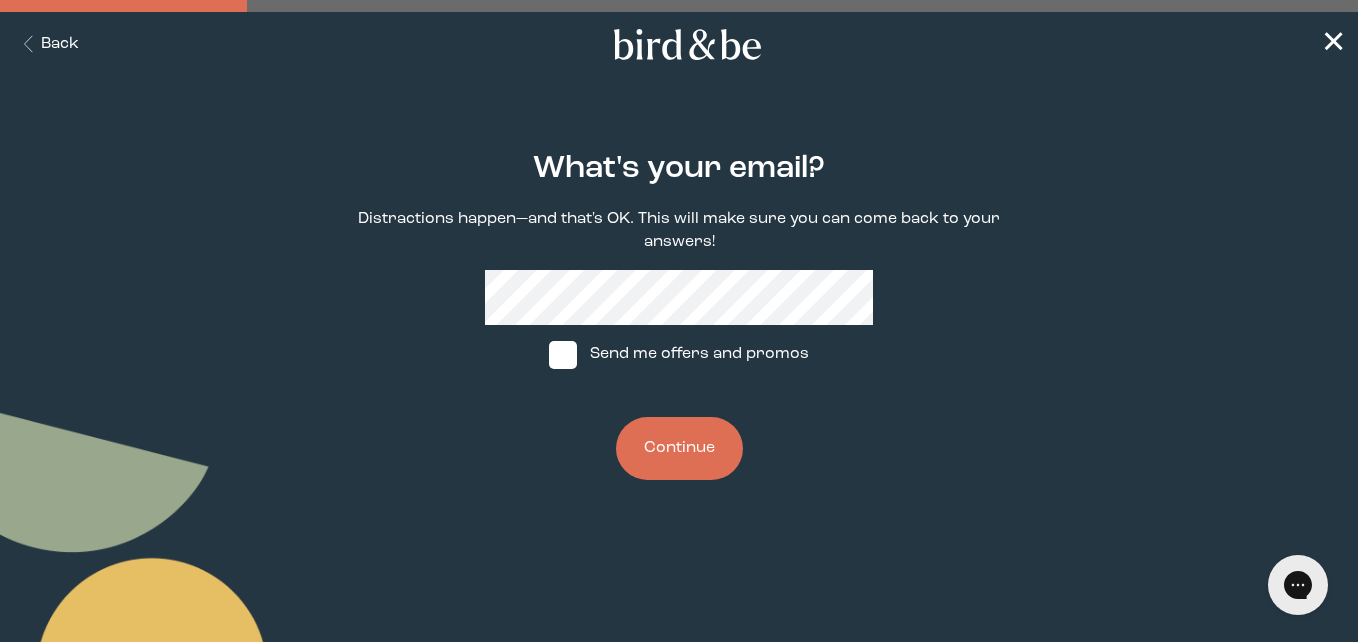 click on "Continue" at bounding box center (679, 448) 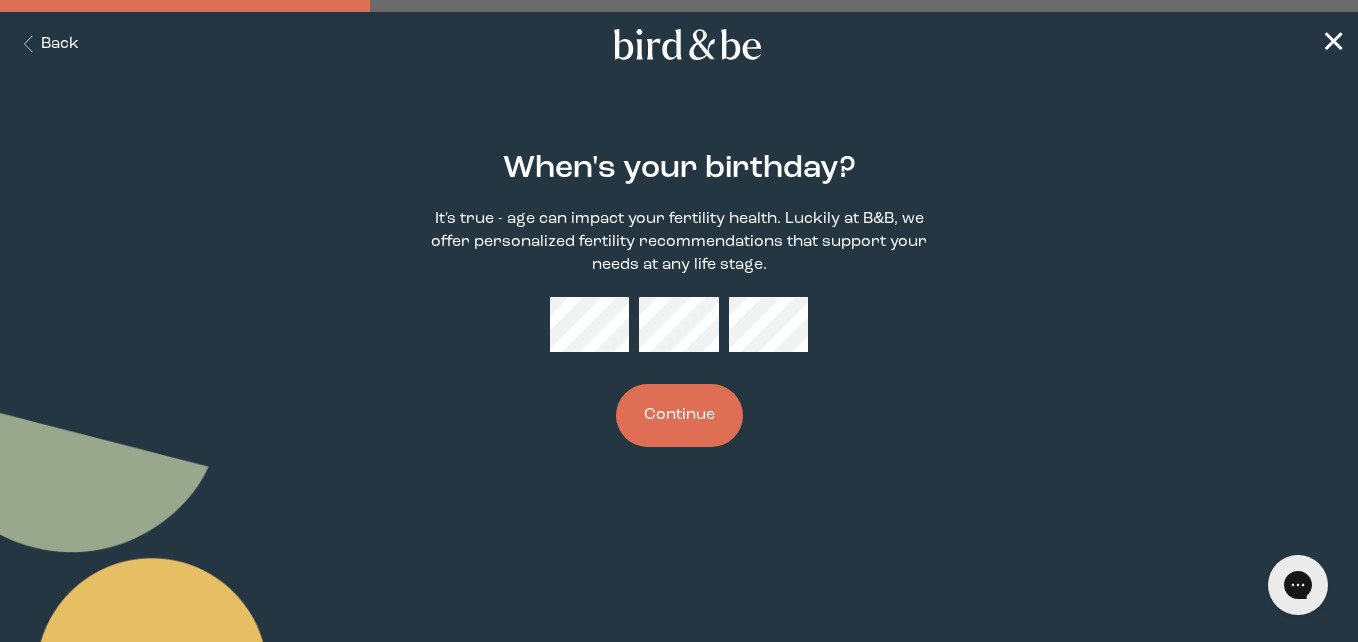 click on "Continue" at bounding box center (679, 415) 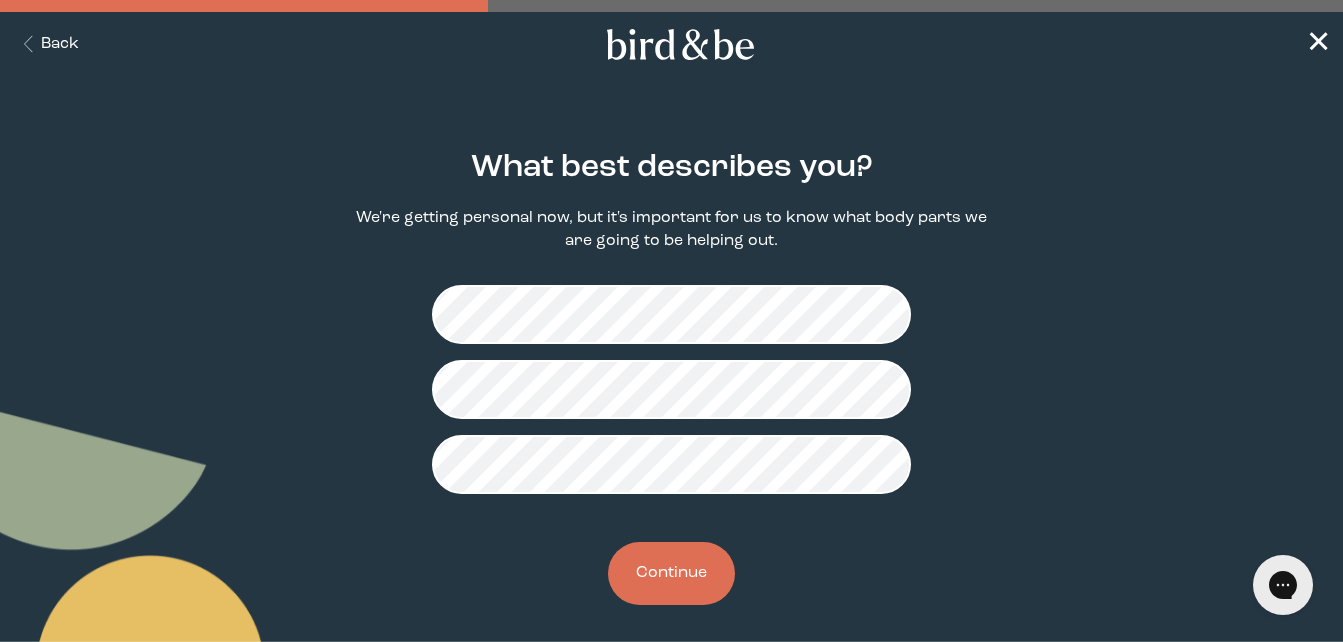 click on "Continue" at bounding box center (671, 573) 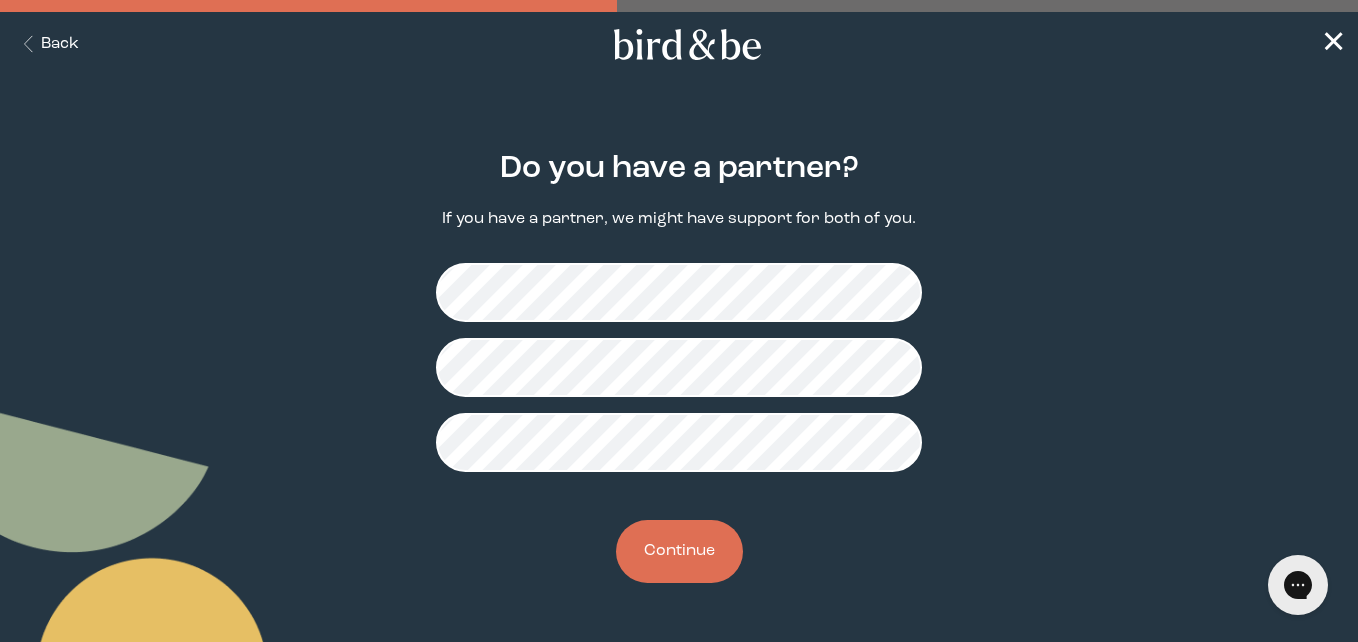 click on "Continue" at bounding box center [679, 551] 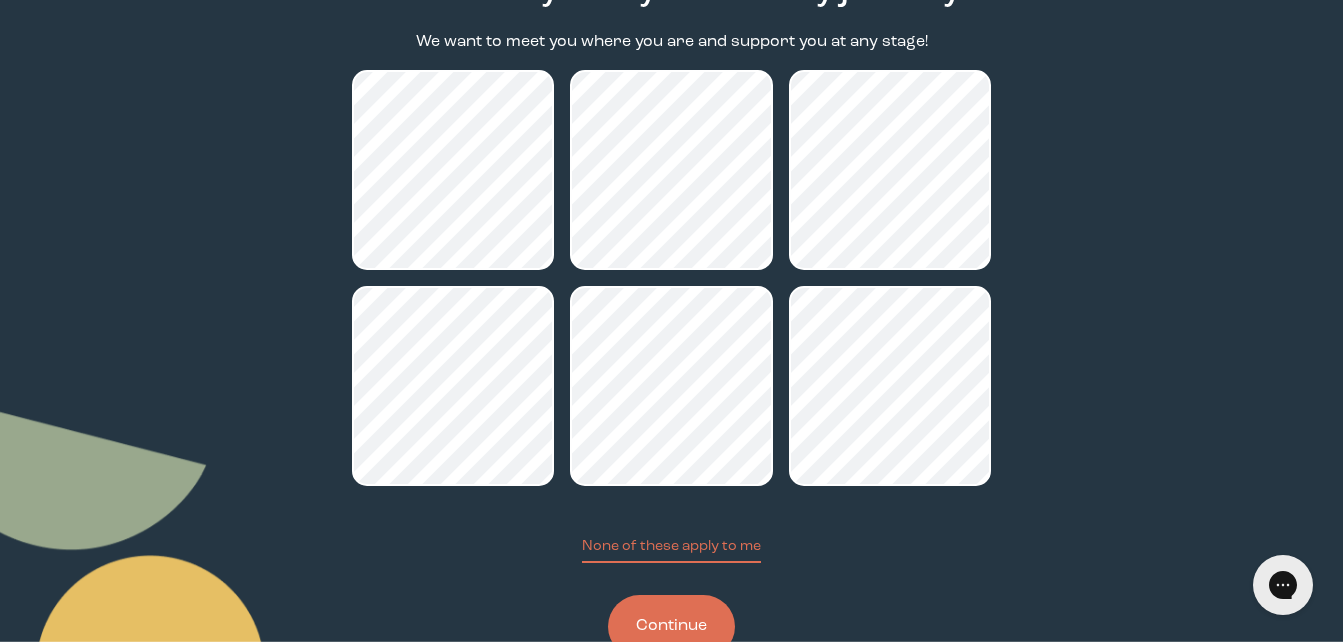 scroll, scrollTop: 178, scrollLeft: 0, axis: vertical 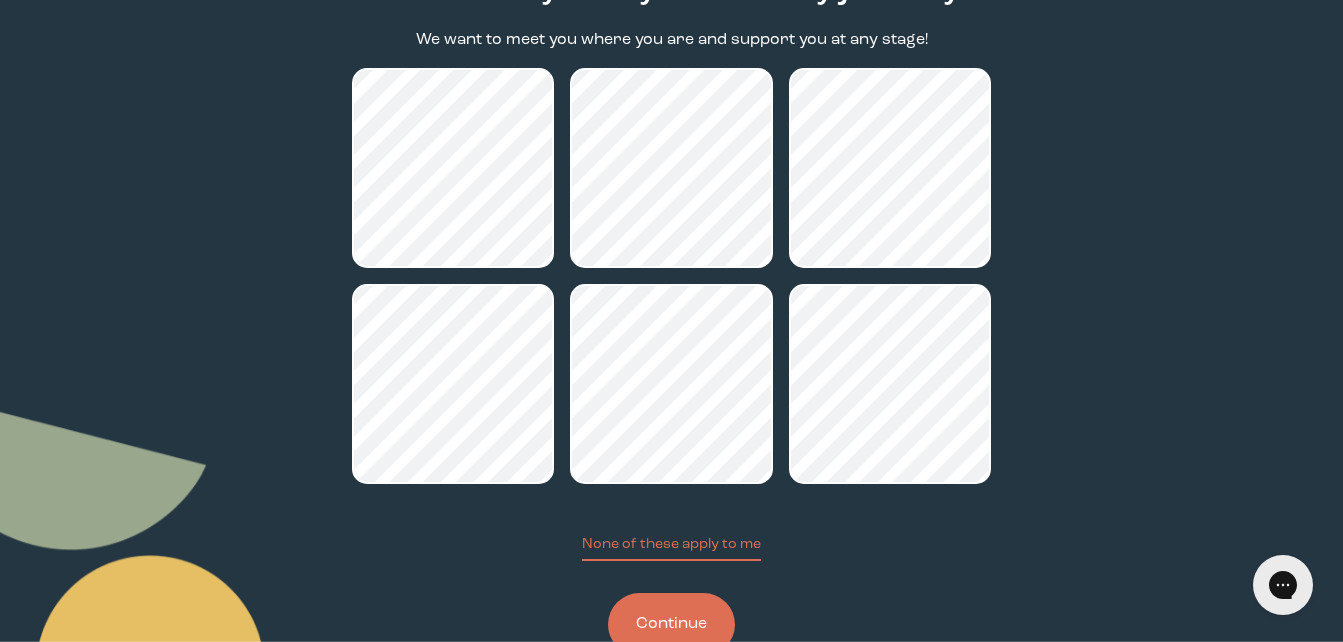 click on "Continue" at bounding box center [671, 624] 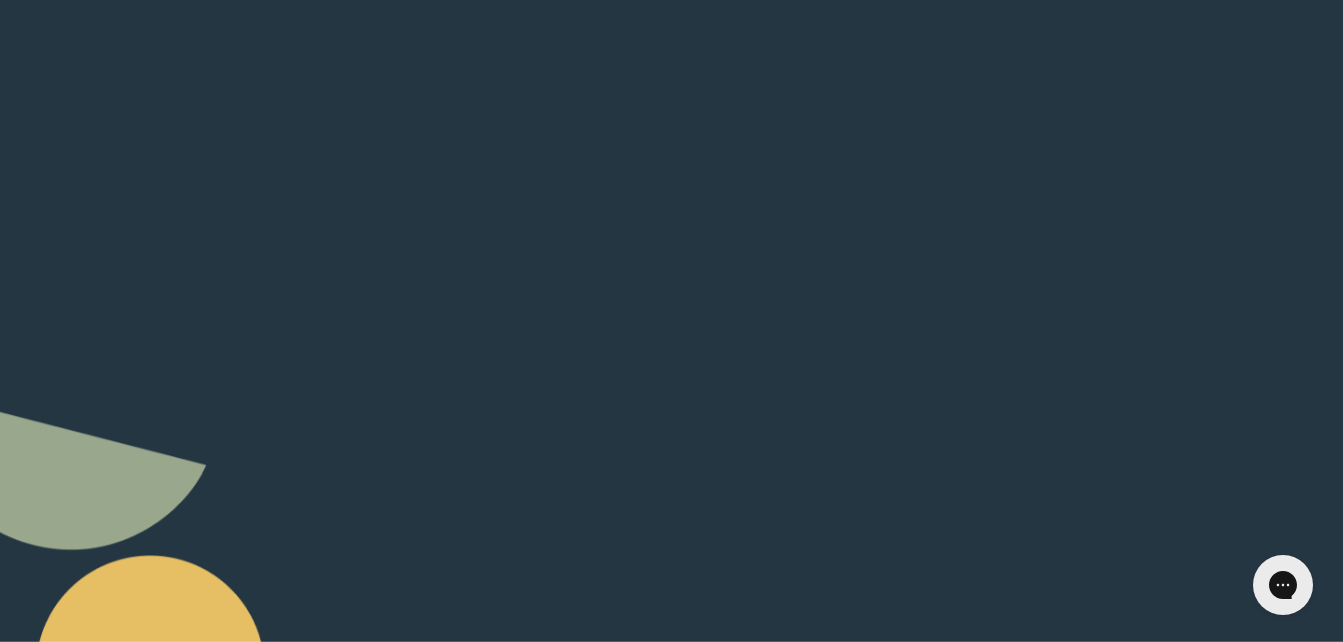 scroll, scrollTop: 0, scrollLeft: 0, axis: both 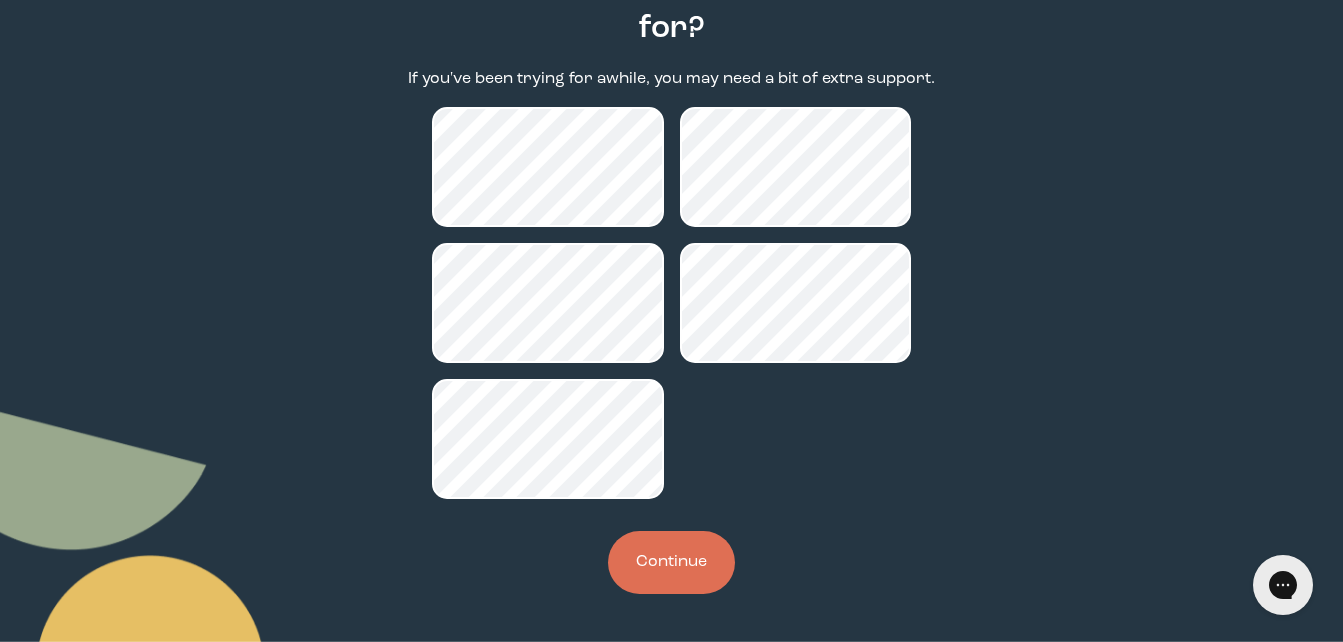 click on "Continue" at bounding box center [671, 562] 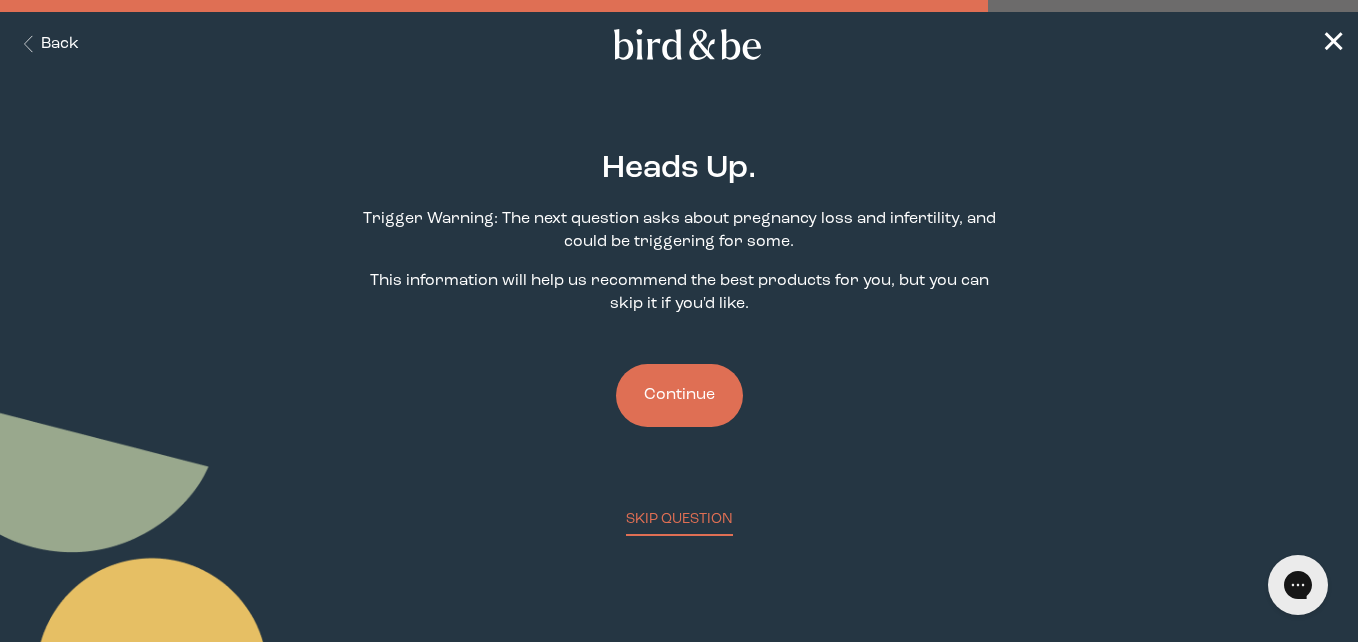 click on "Continue" at bounding box center (679, 395) 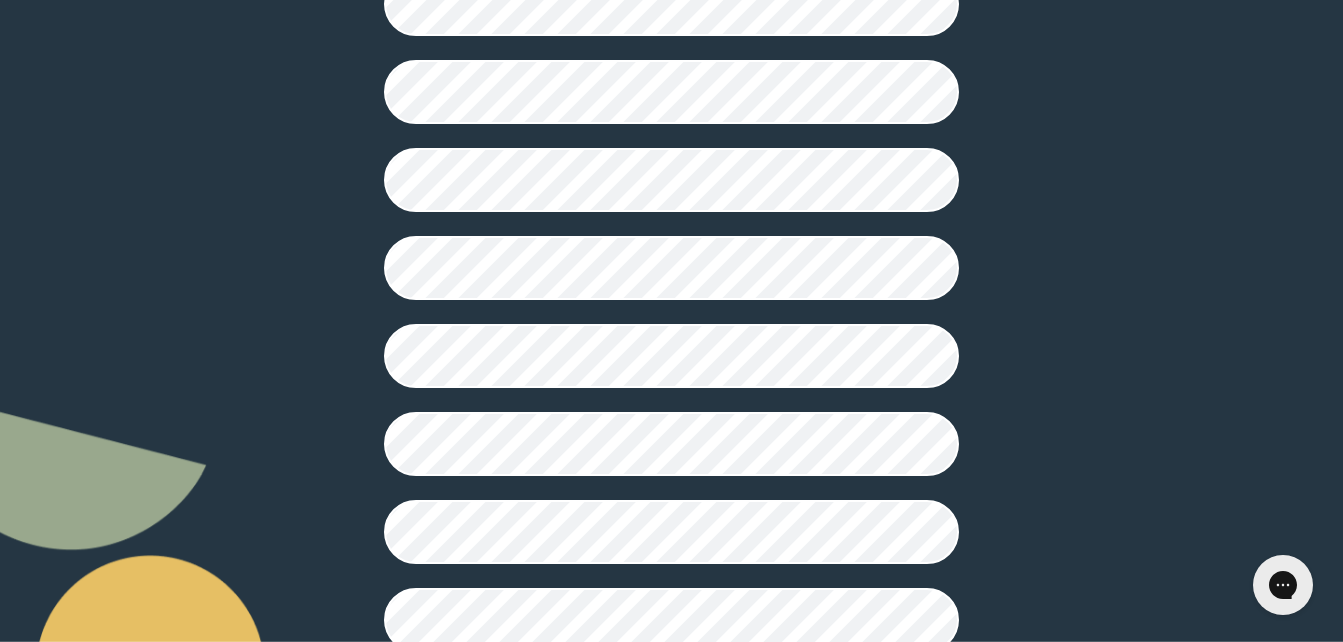 scroll, scrollTop: 391, scrollLeft: 0, axis: vertical 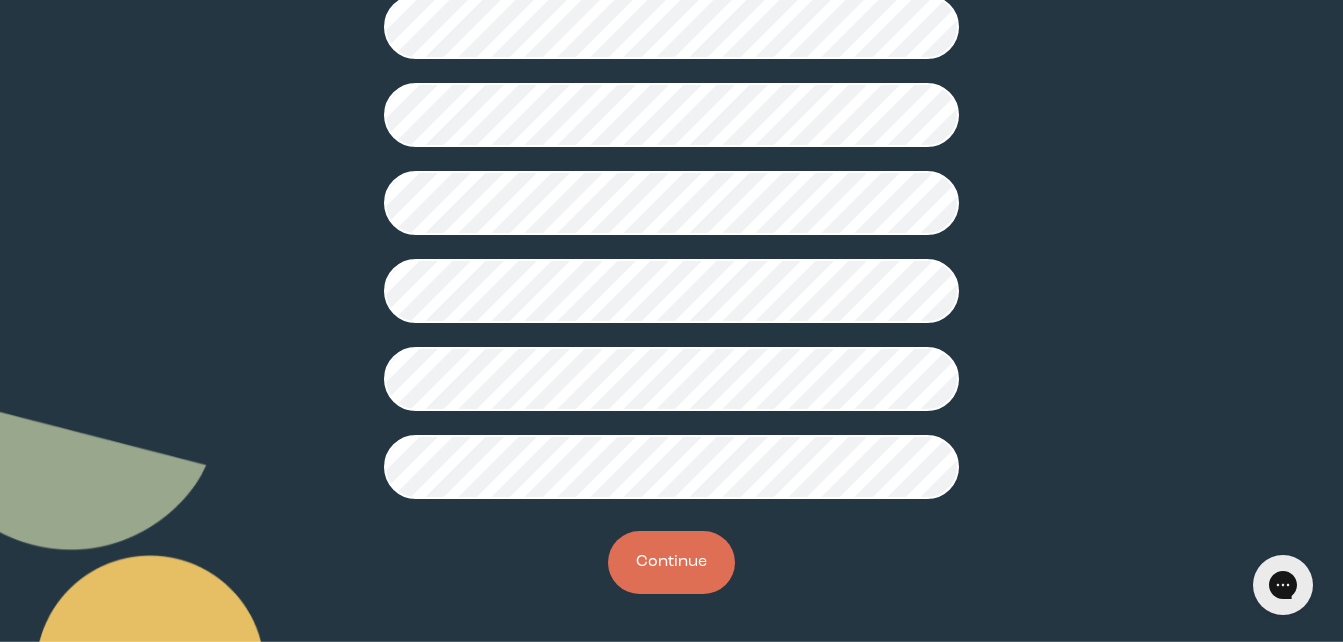 click on "Continue" at bounding box center [671, 562] 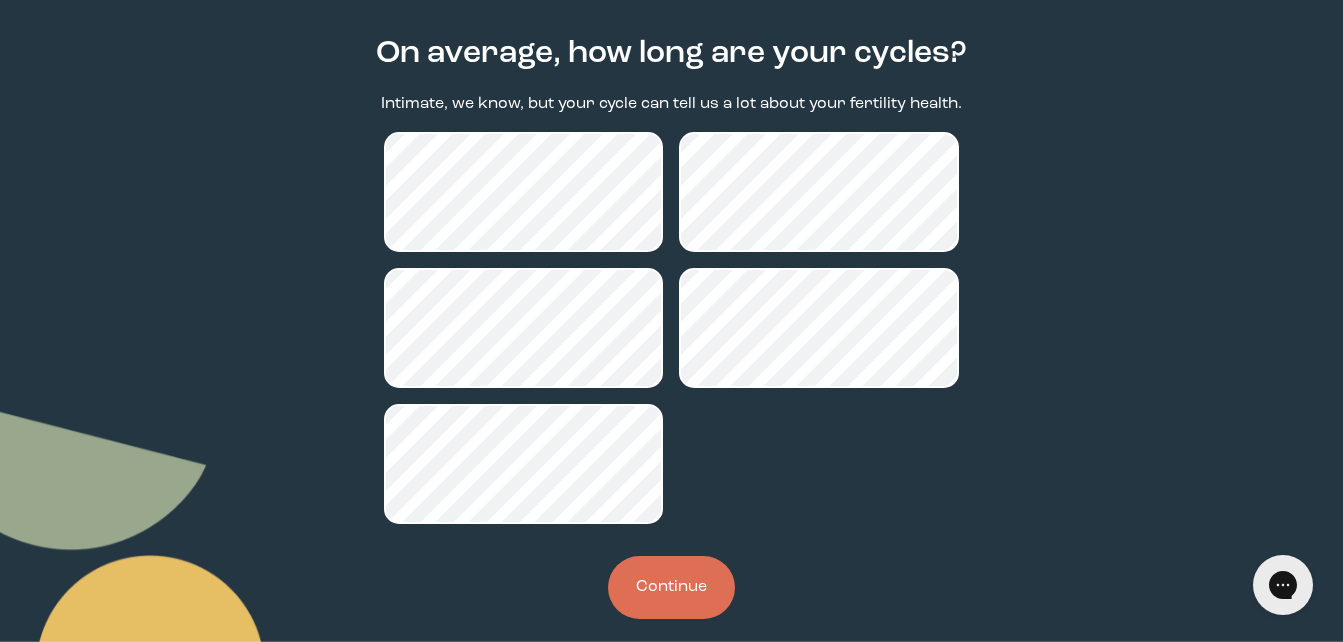 scroll, scrollTop: 118, scrollLeft: 0, axis: vertical 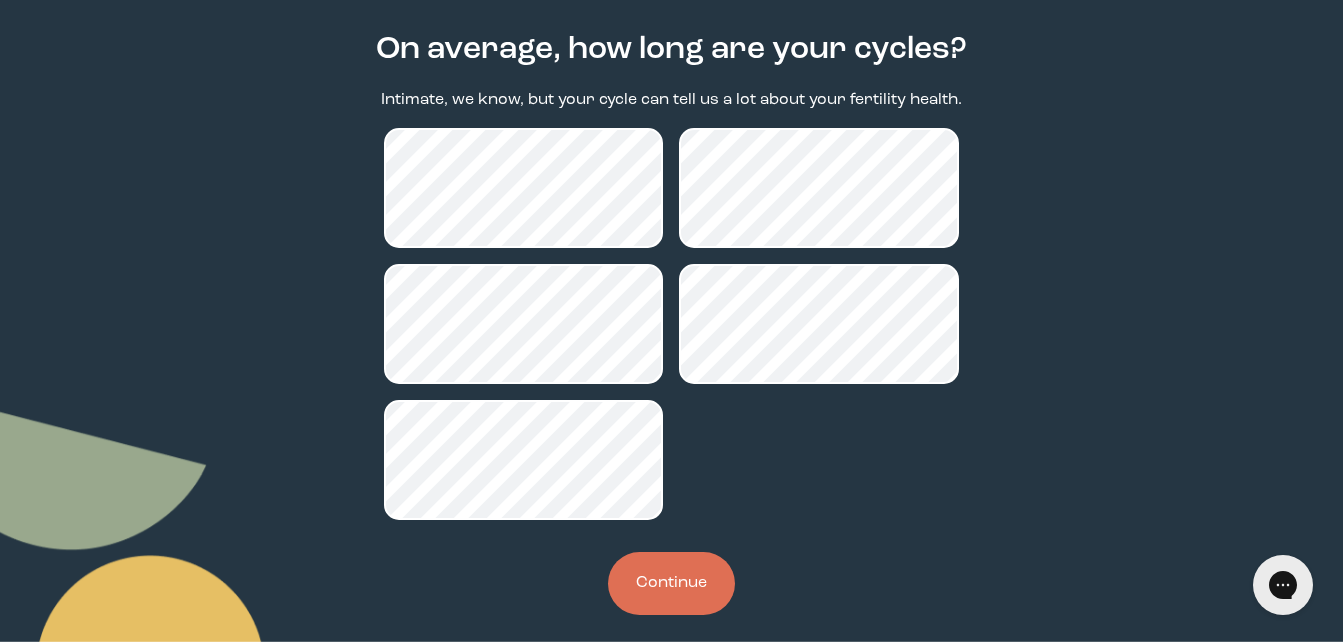 click on "Continue" at bounding box center (671, 583) 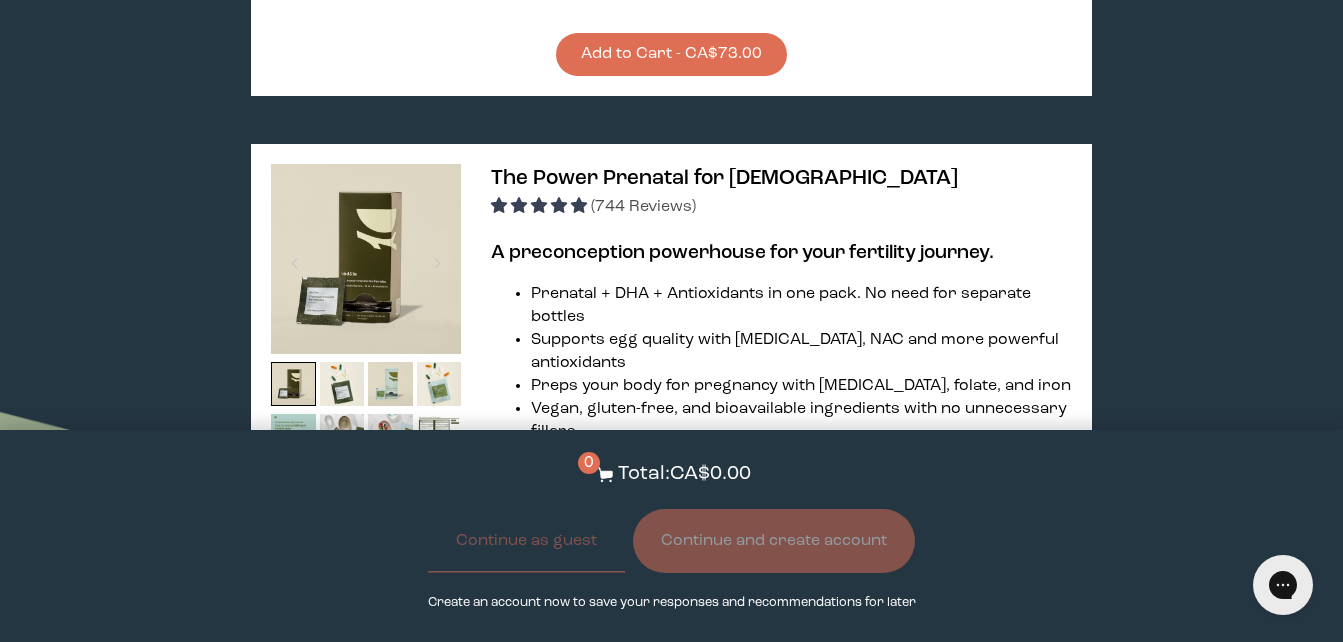 scroll, scrollTop: 2076, scrollLeft: 0, axis: vertical 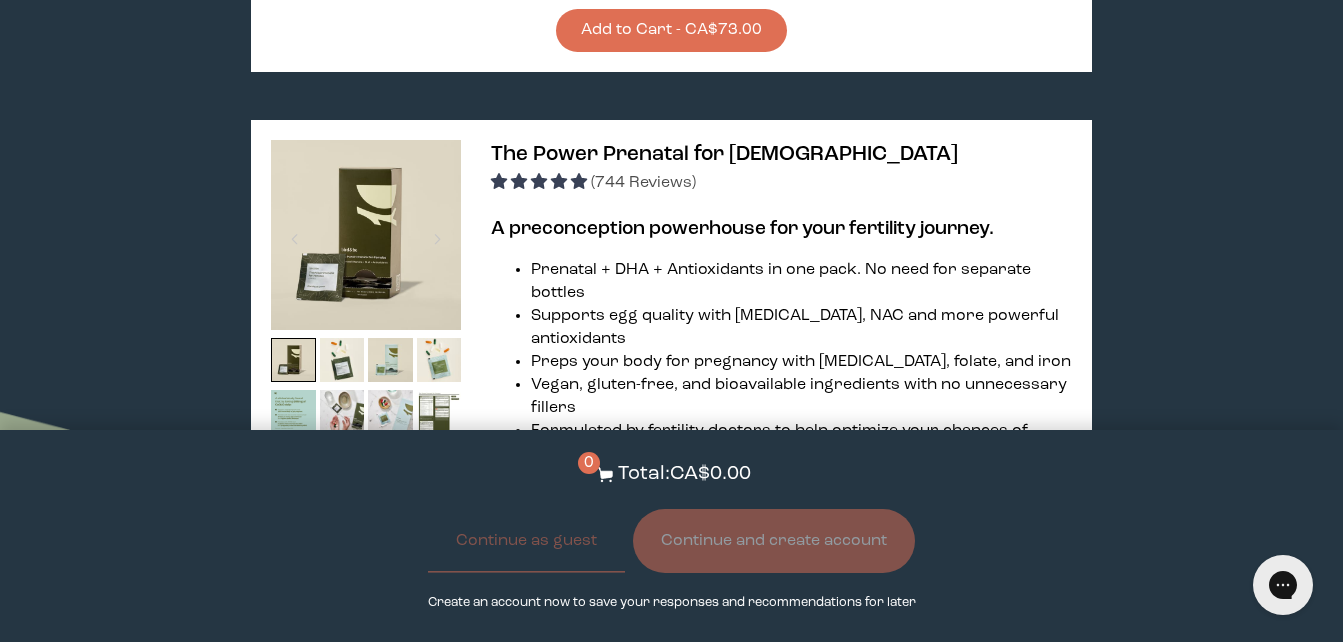 click on "View full list of ingredients" at bounding box center (601, 502) 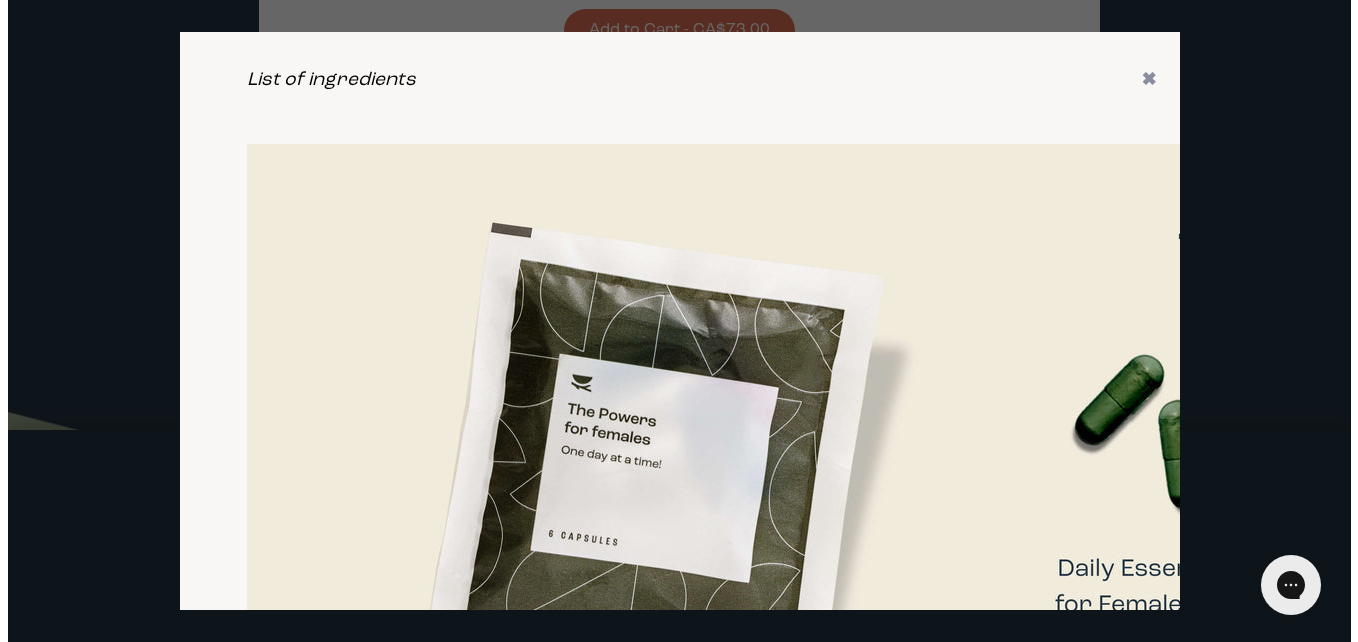 scroll, scrollTop: 2074, scrollLeft: 0, axis: vertical 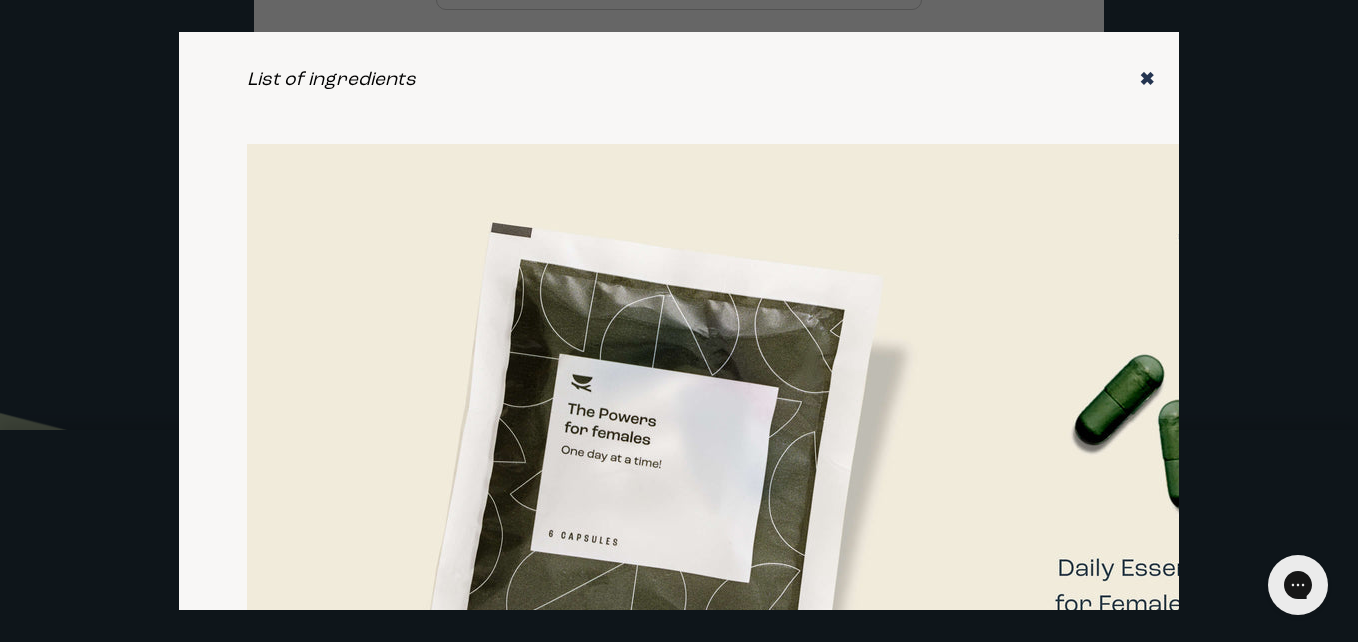click on "✖" at bounding box center [1147, 80] 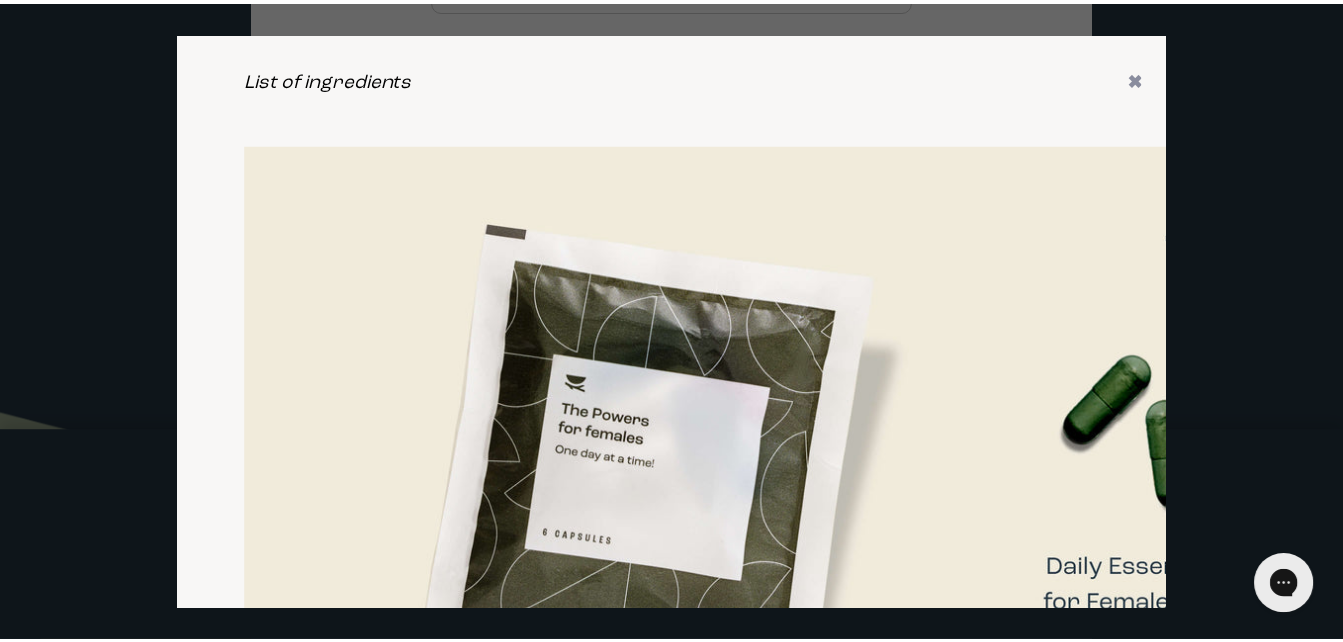 scroll, scrollTop: 2125, scrollLeft: 0, axis: vertical 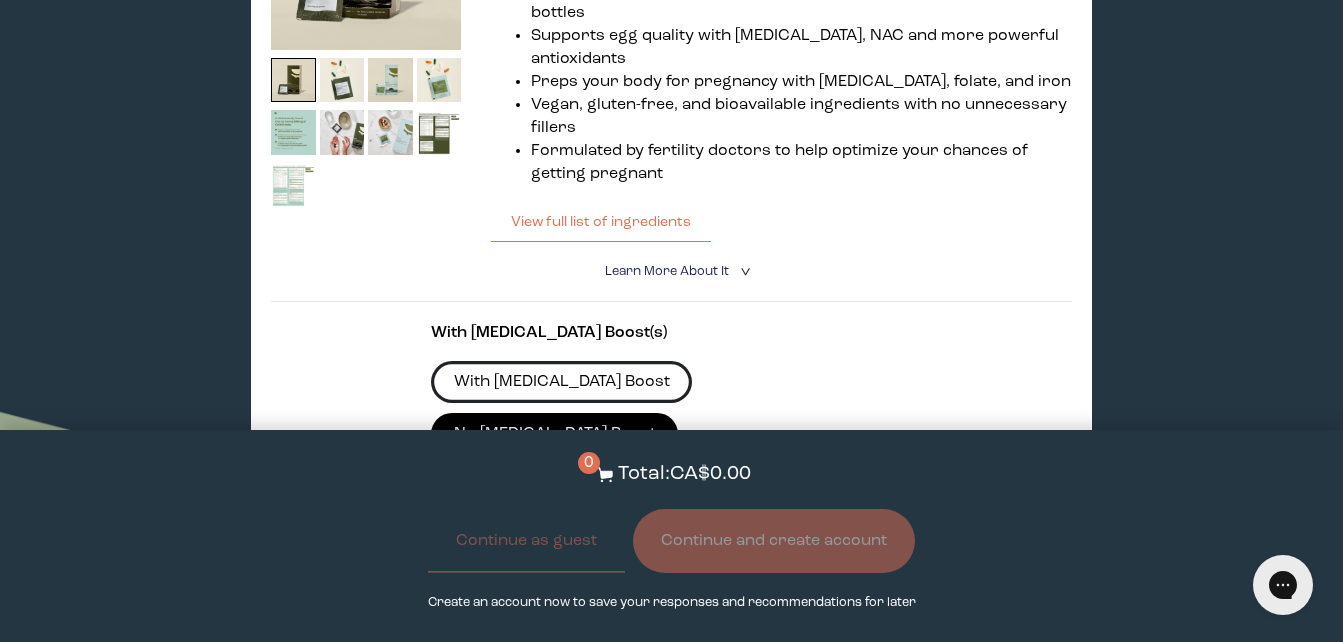 click on "With [MEDICAL_DATA] Boost" at bounding box center (561, 382) 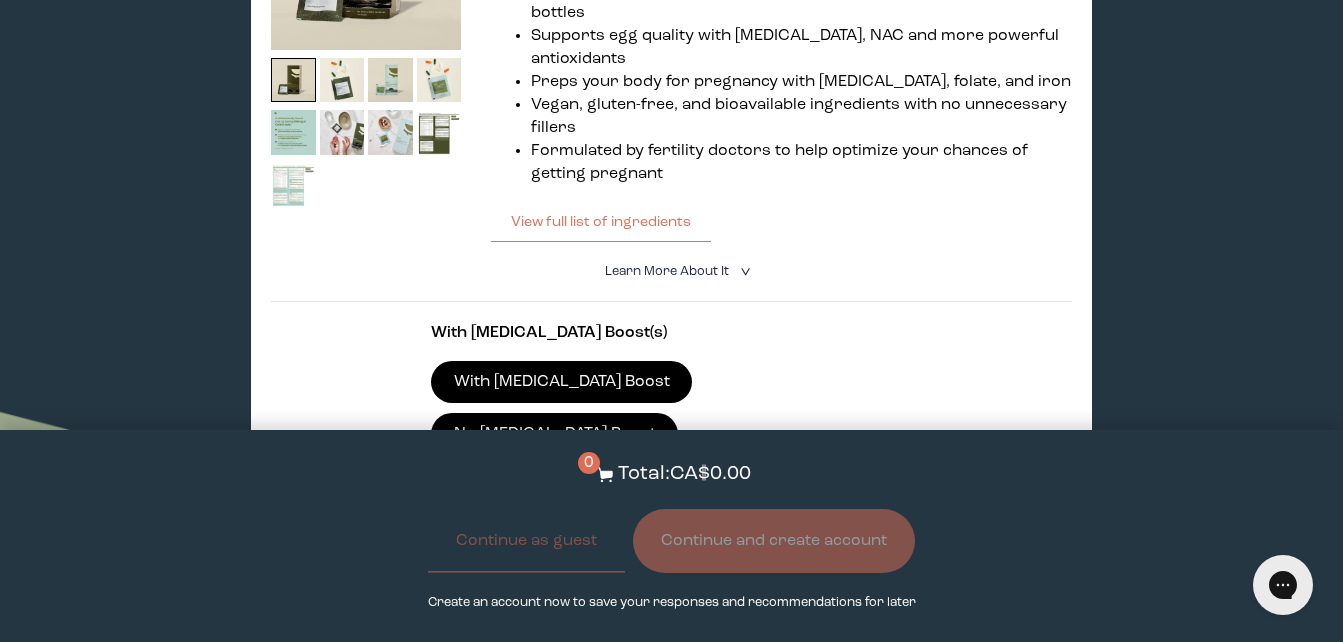 click at bounding box center [691, 558] 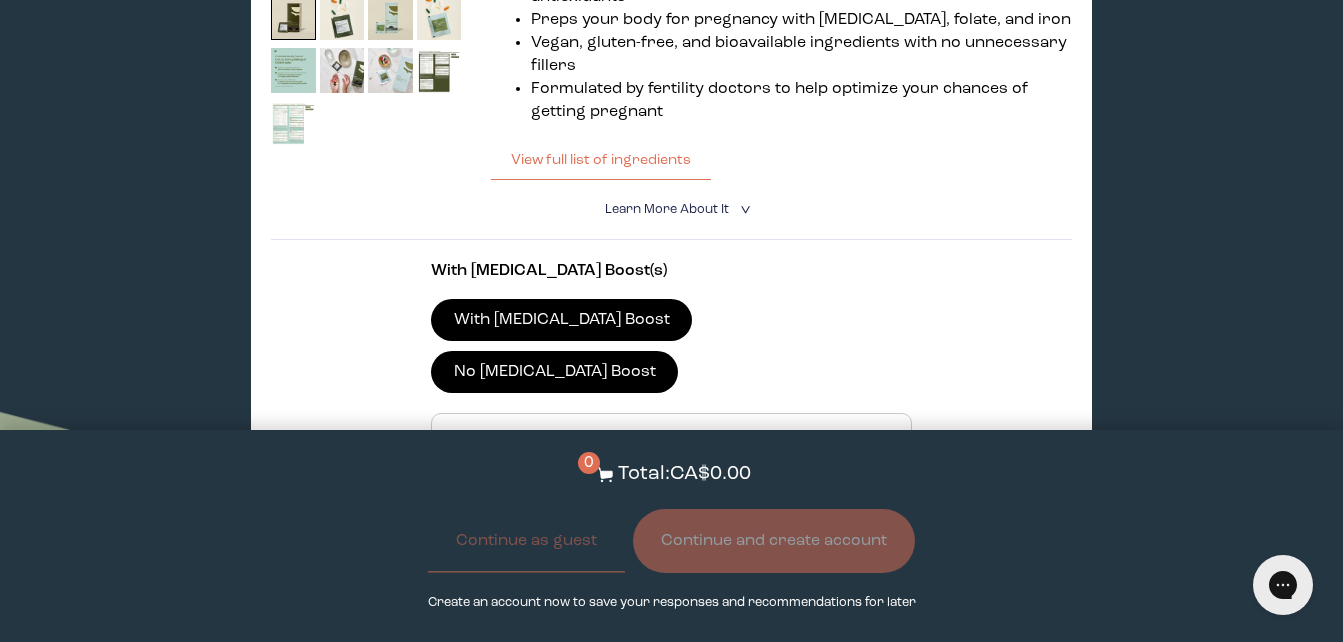 scroll, scrollTop: 2485, scrollLeft: 0, axis: vertical 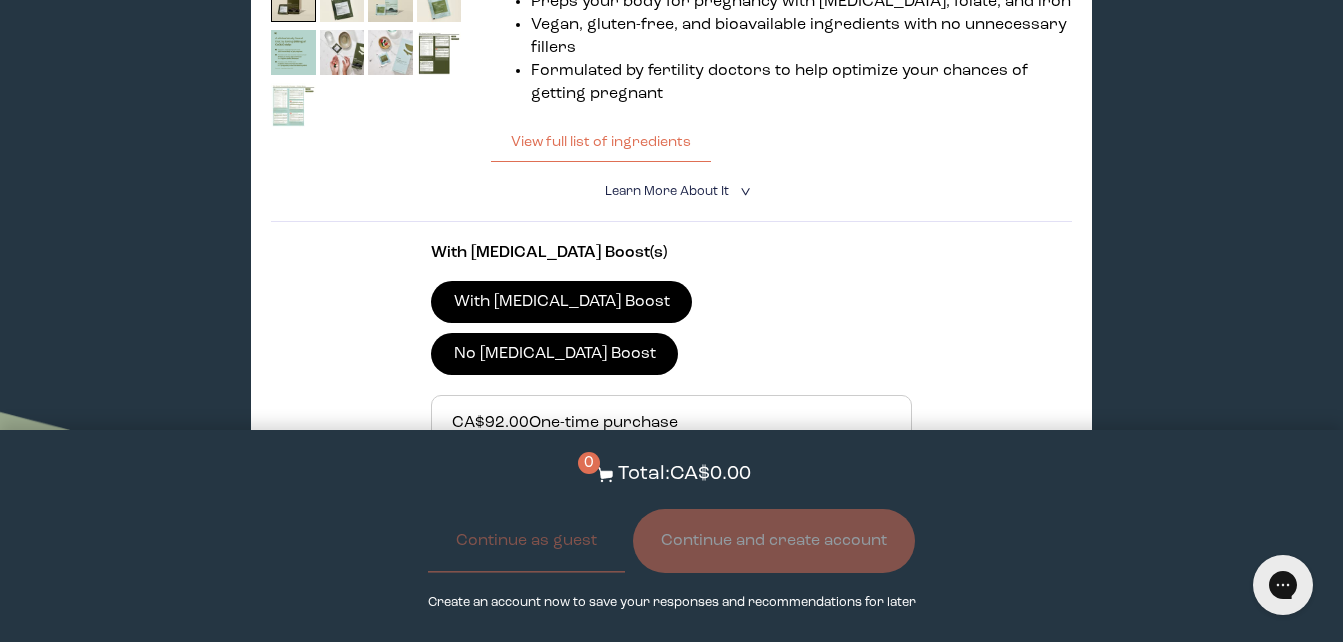 click on "Add to Cart - CA$82.80" at bounding box center [671, 578] 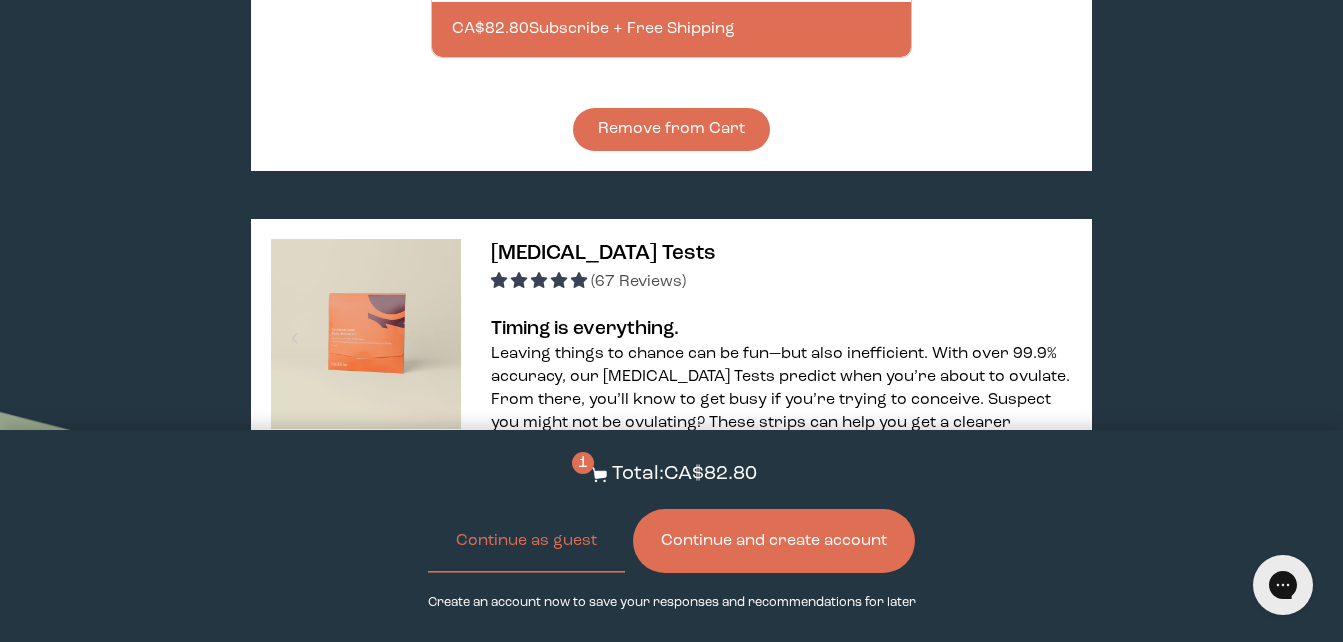 scroll, scrollTop: 2952, scrollLeft: 0, axis: vertical 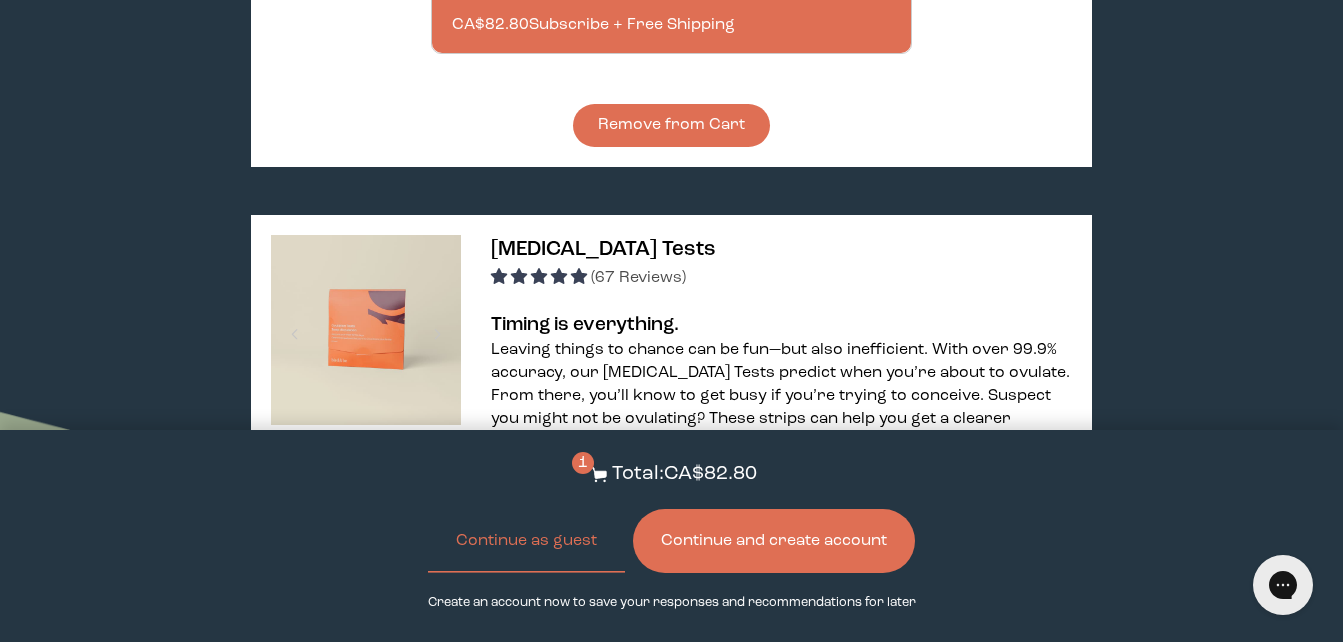 click at bounding box center (342, 455) 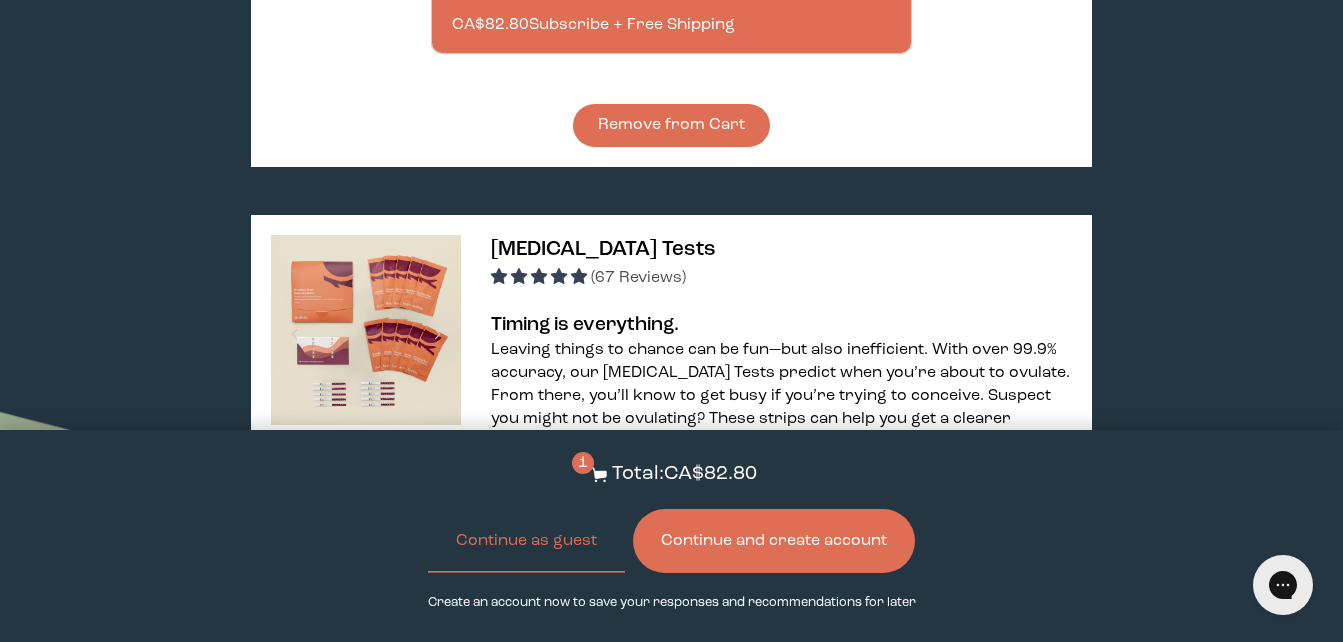 click at bounding box center [390, 455] 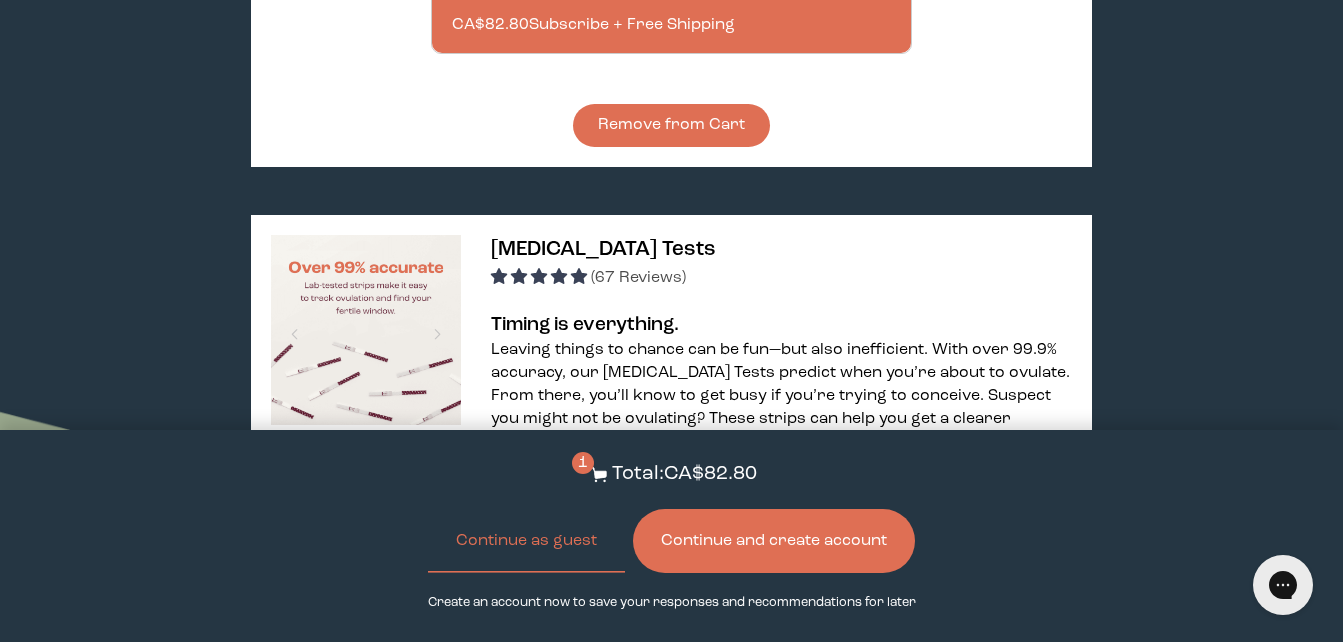 click at bounding box center (439, 455) 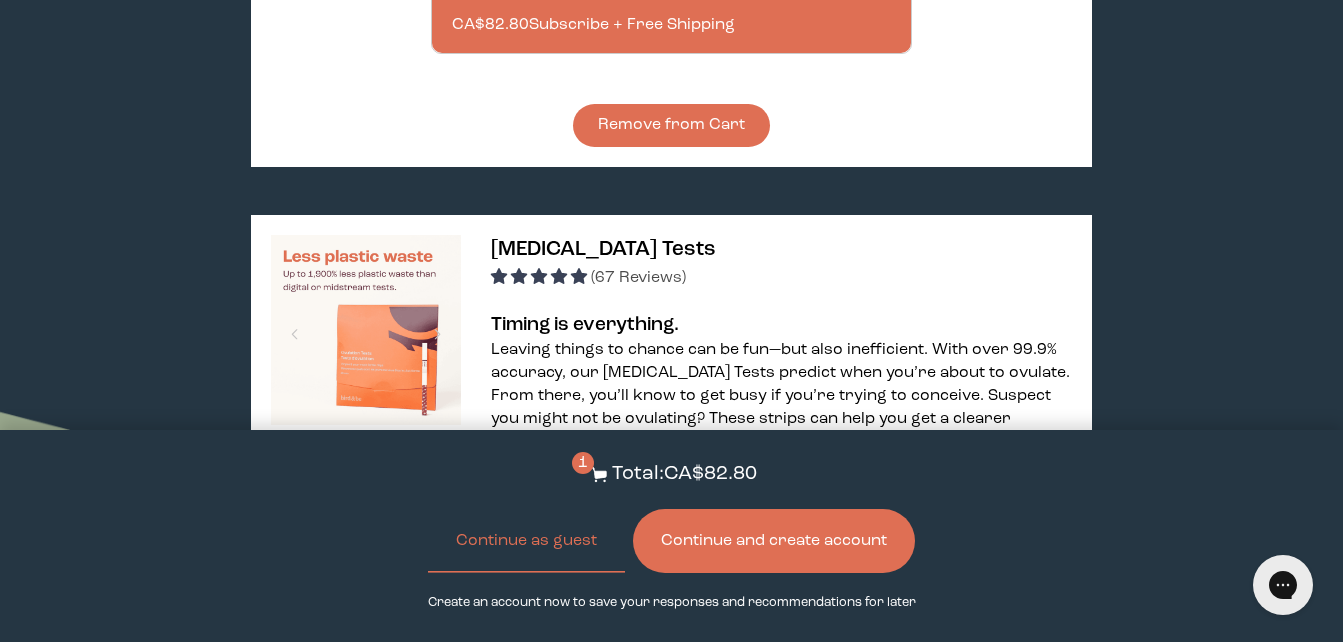 click at bounding box center [293, 508] 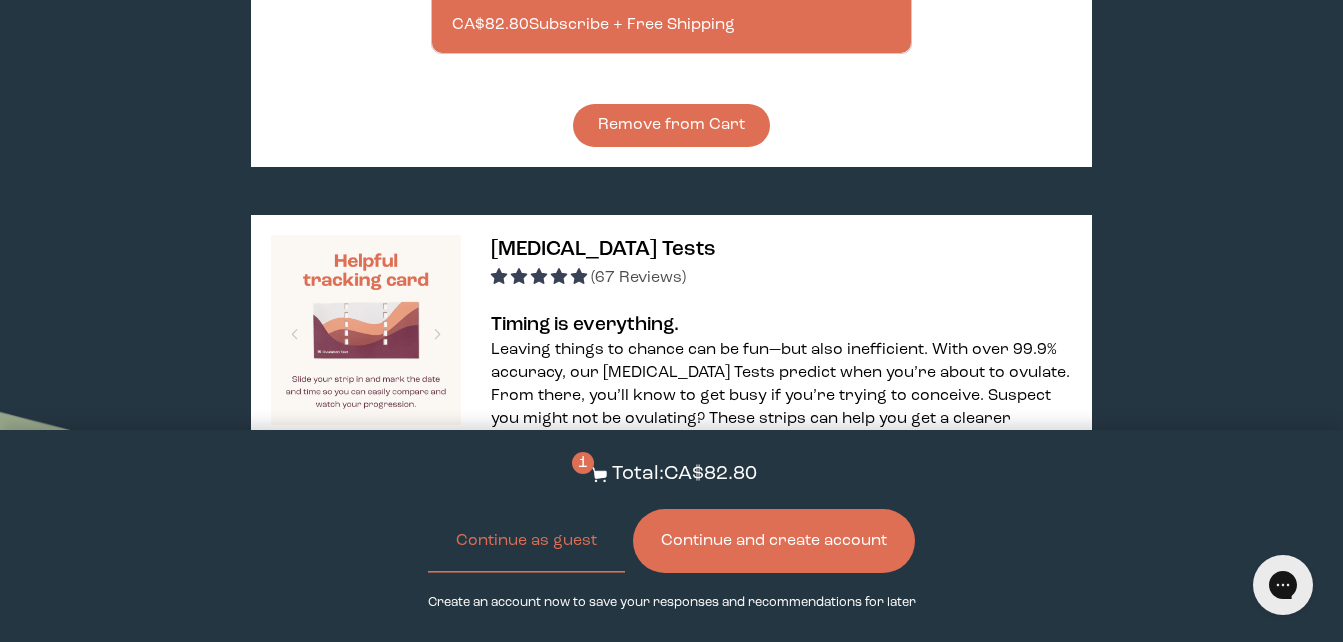click at bounding box center (342, 508) 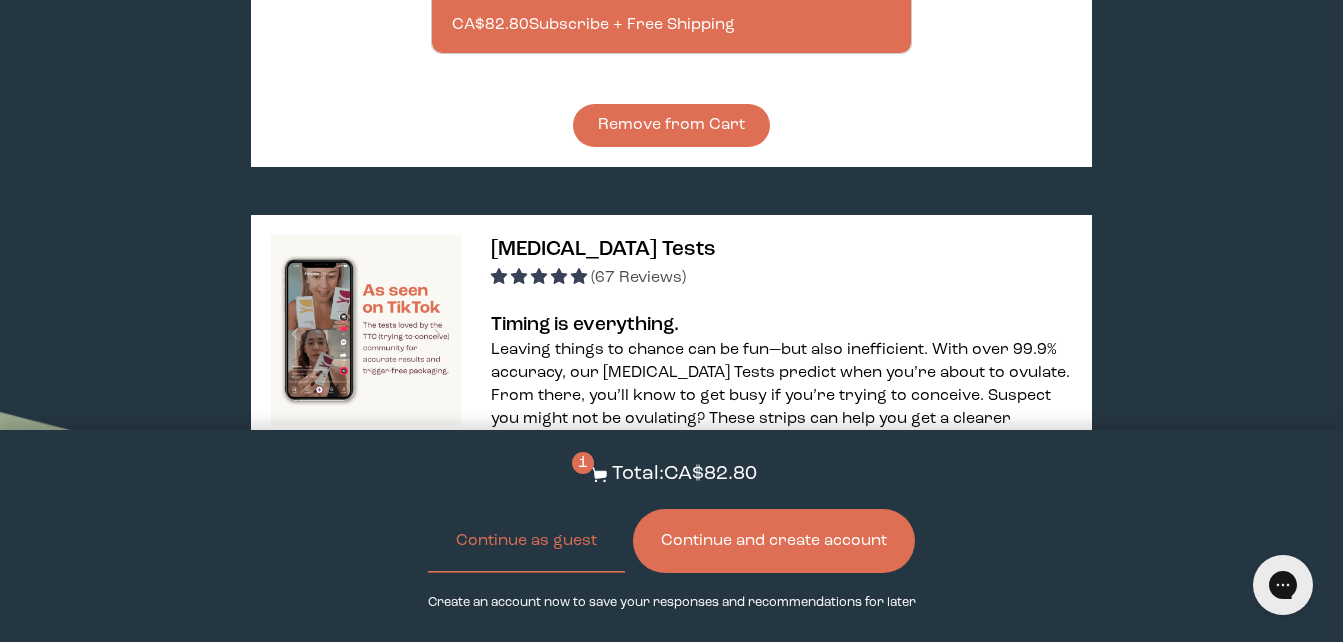click at bounding box center (390, 508) 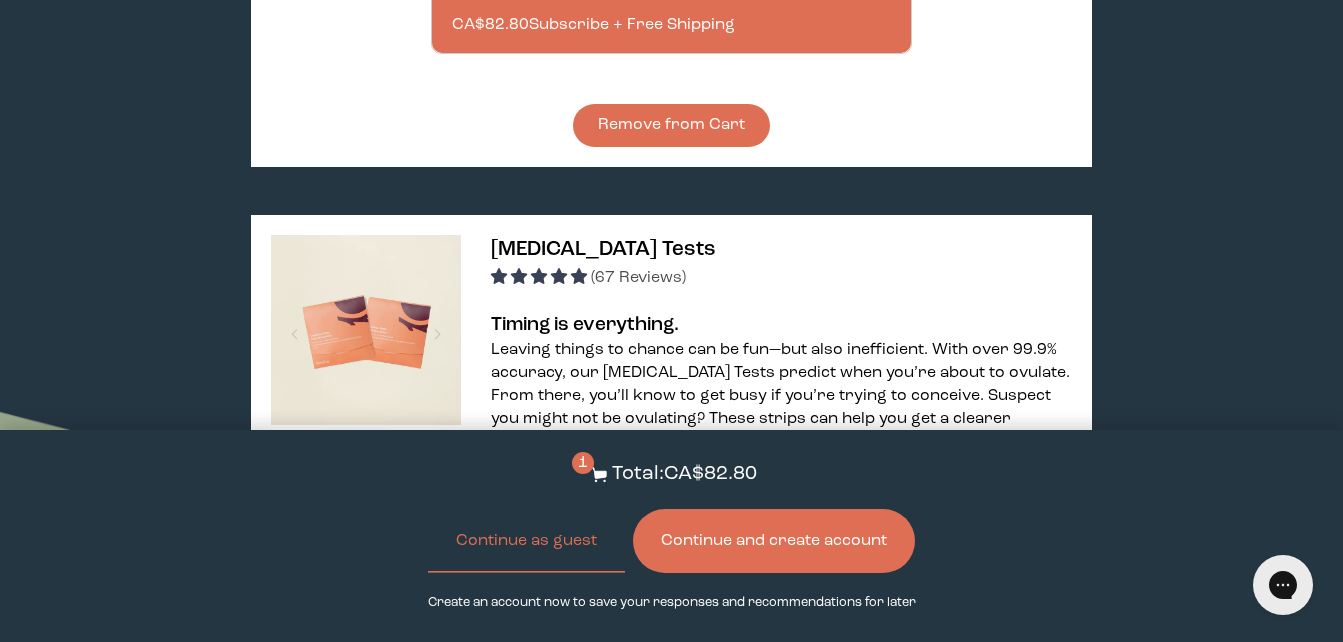 click at bounding box center (439, 508) 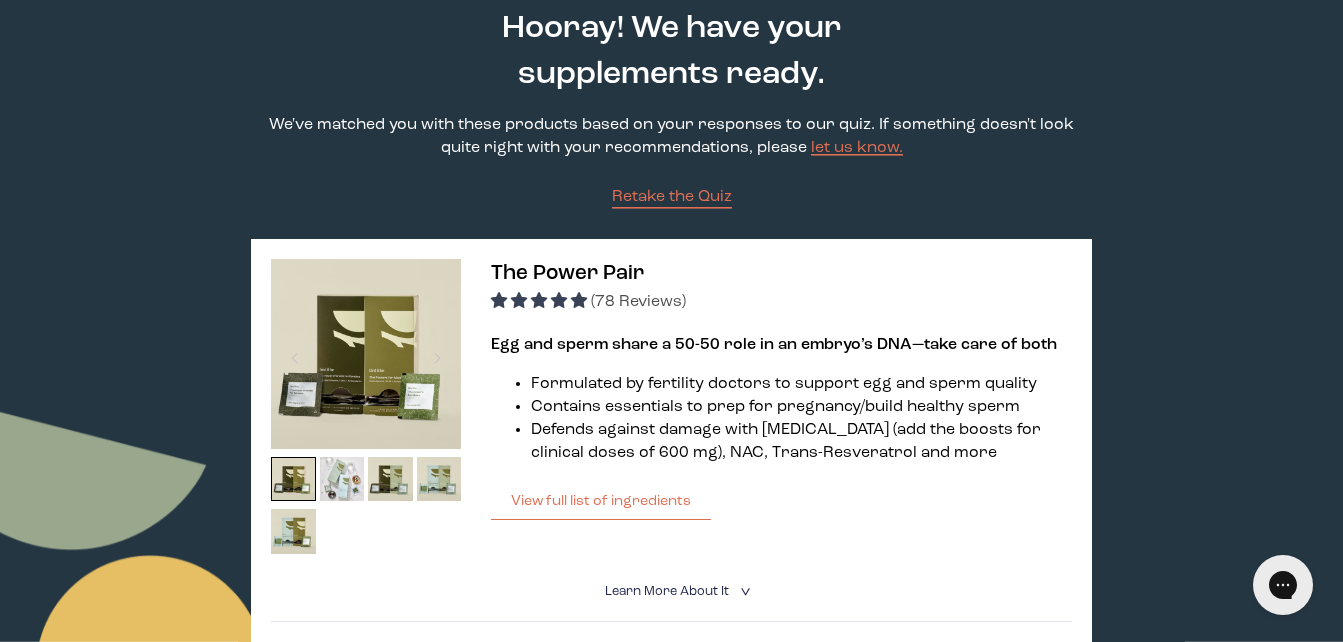 scroll, scrollTop: 3, scrollLeft: 0, axis: vertical 